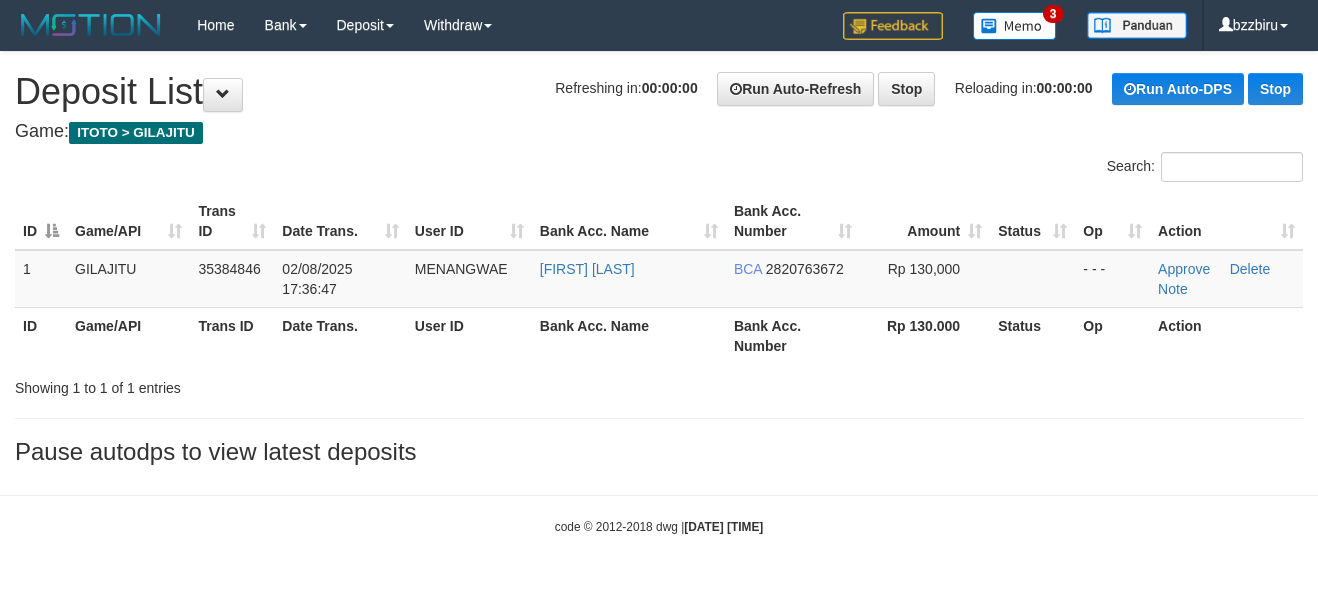 scroll, scrollTop: 0, scrollLeft: 0, axis: both 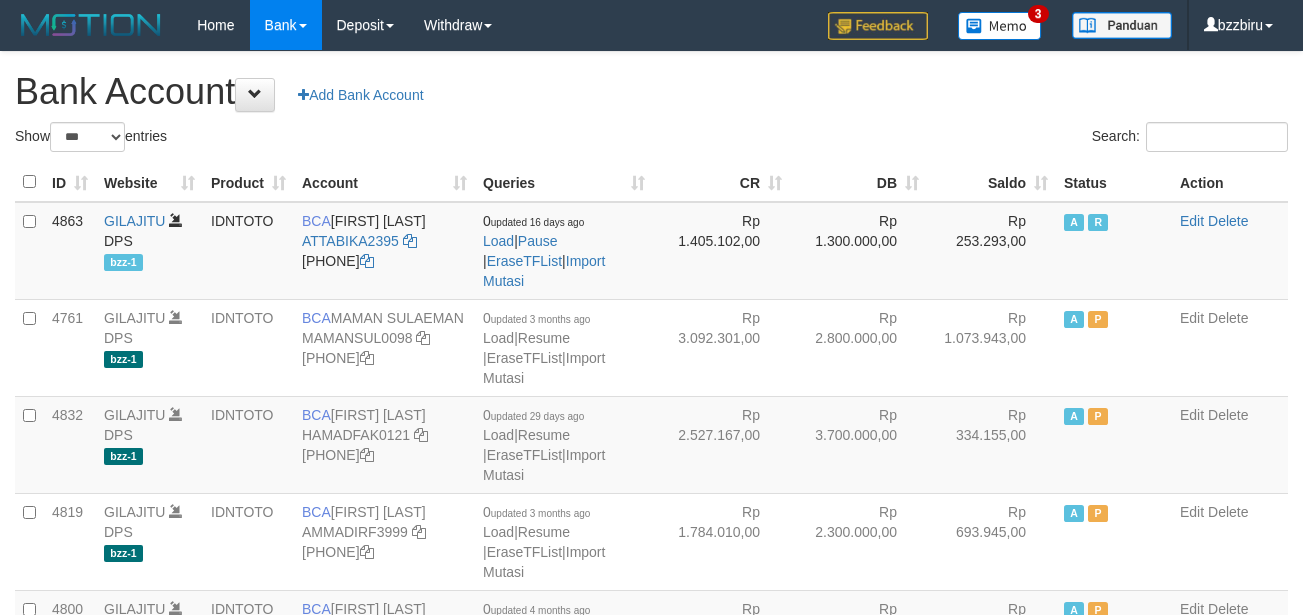 select on "***" 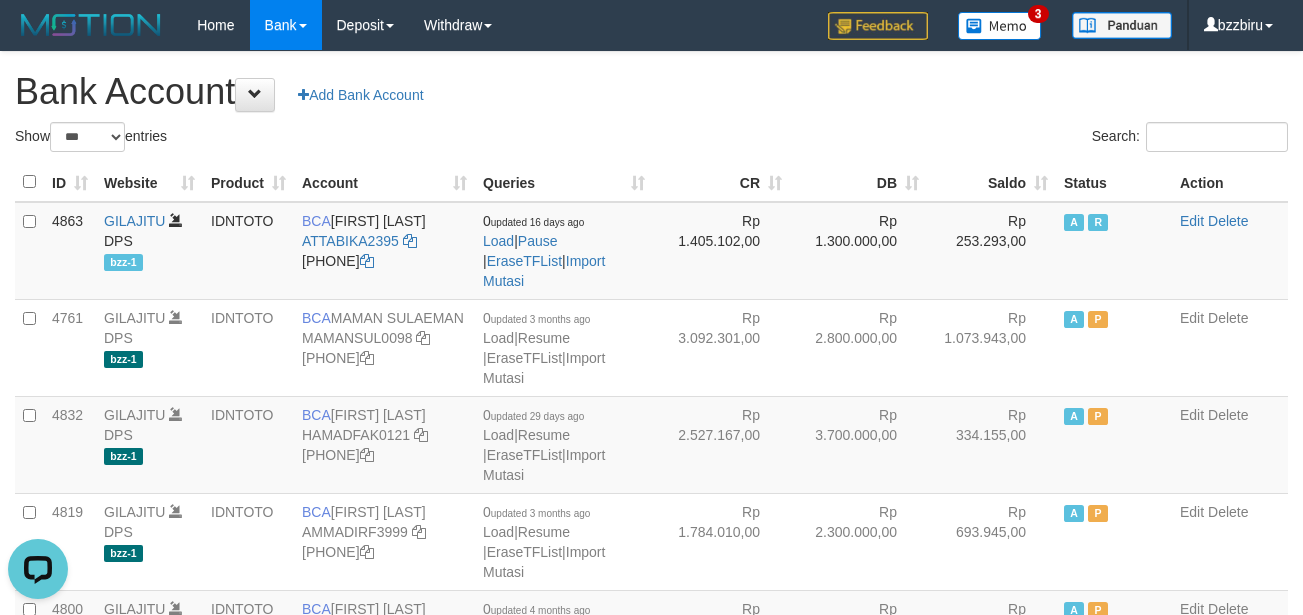 scroll, scrollTop: 0, scrollLeft: 0, axis: both 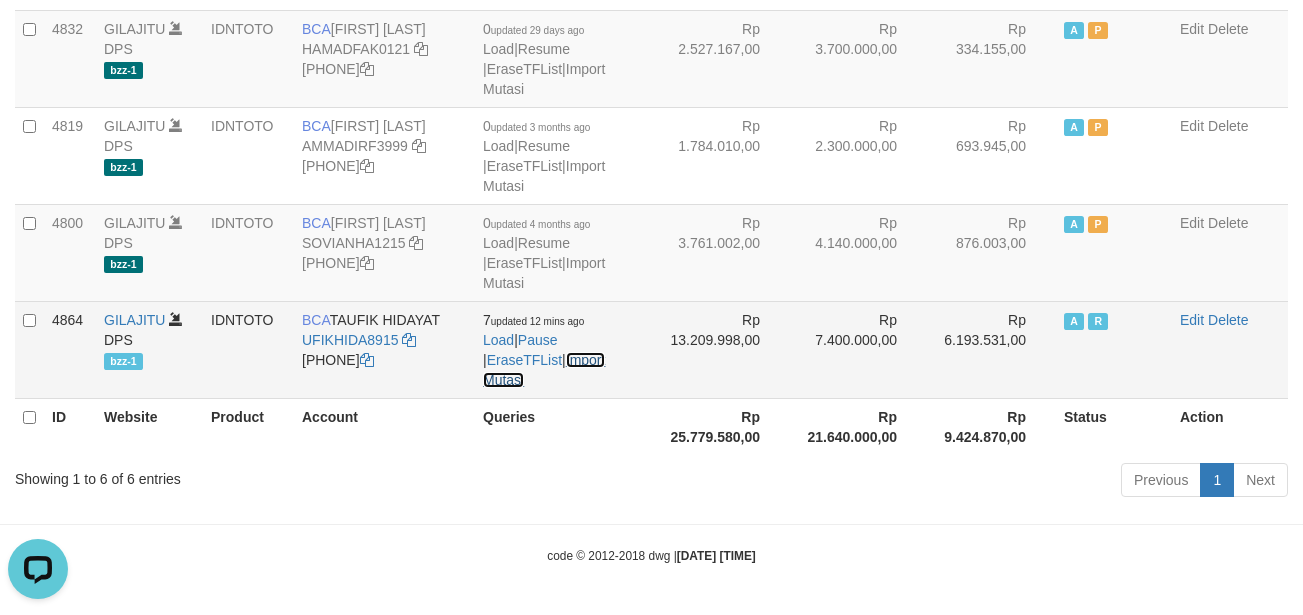 click on "Import Mutasi" at bounding box center (544, 370) 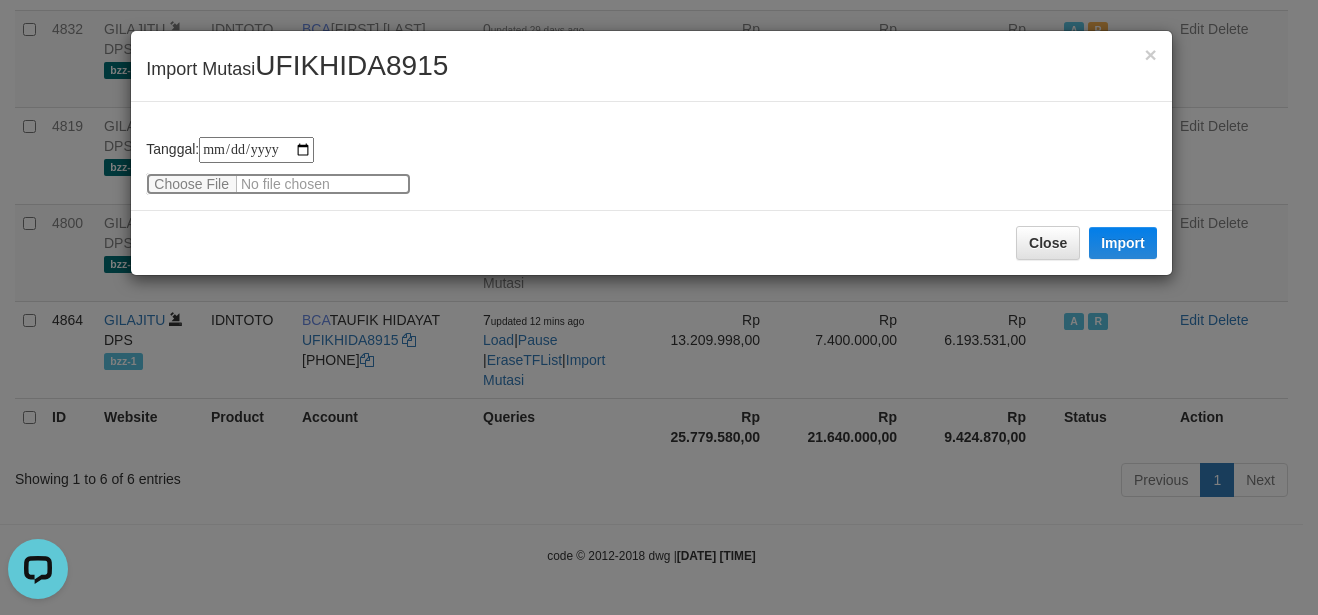 click at bounding box center [278, 184] 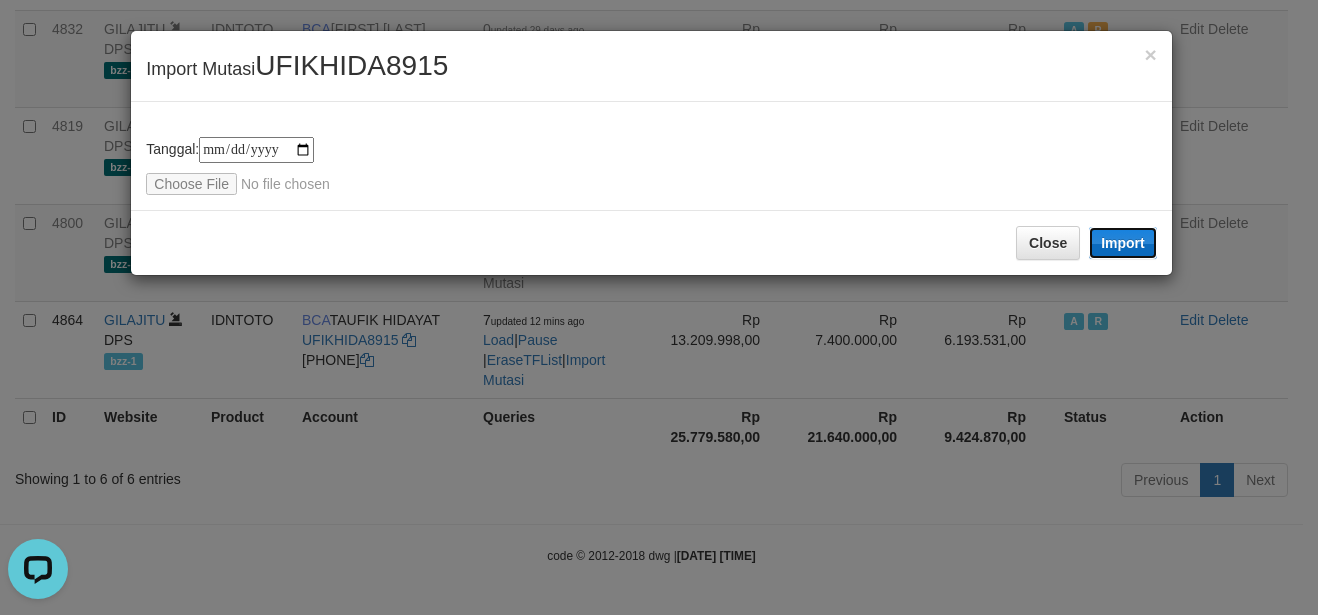 click on "Import" at bounding box center (1123, 243) 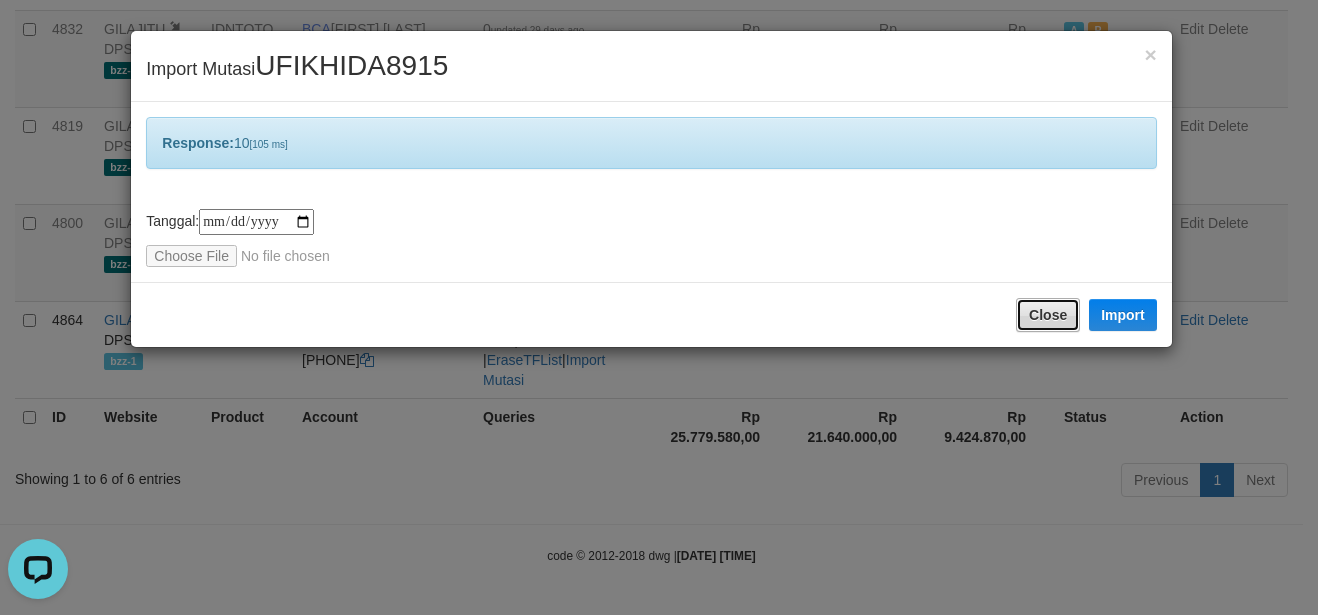 click on "Close" at bounding box center (1048, 315) 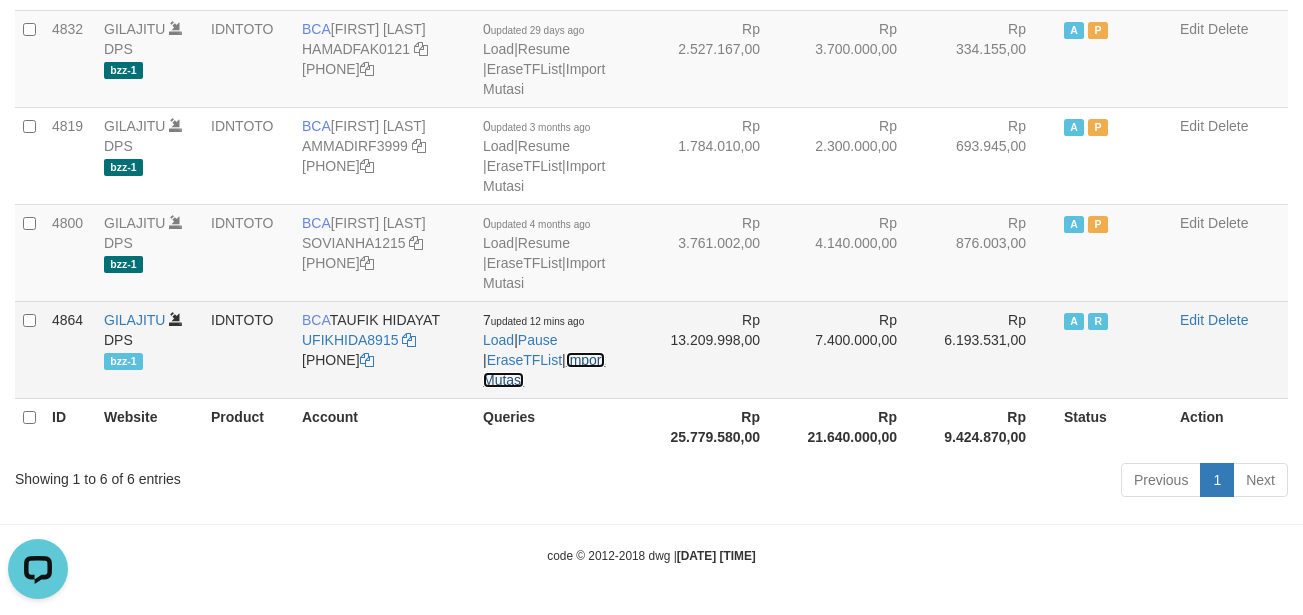 click on "Import Mutasi" at bounding box center (544, 370) 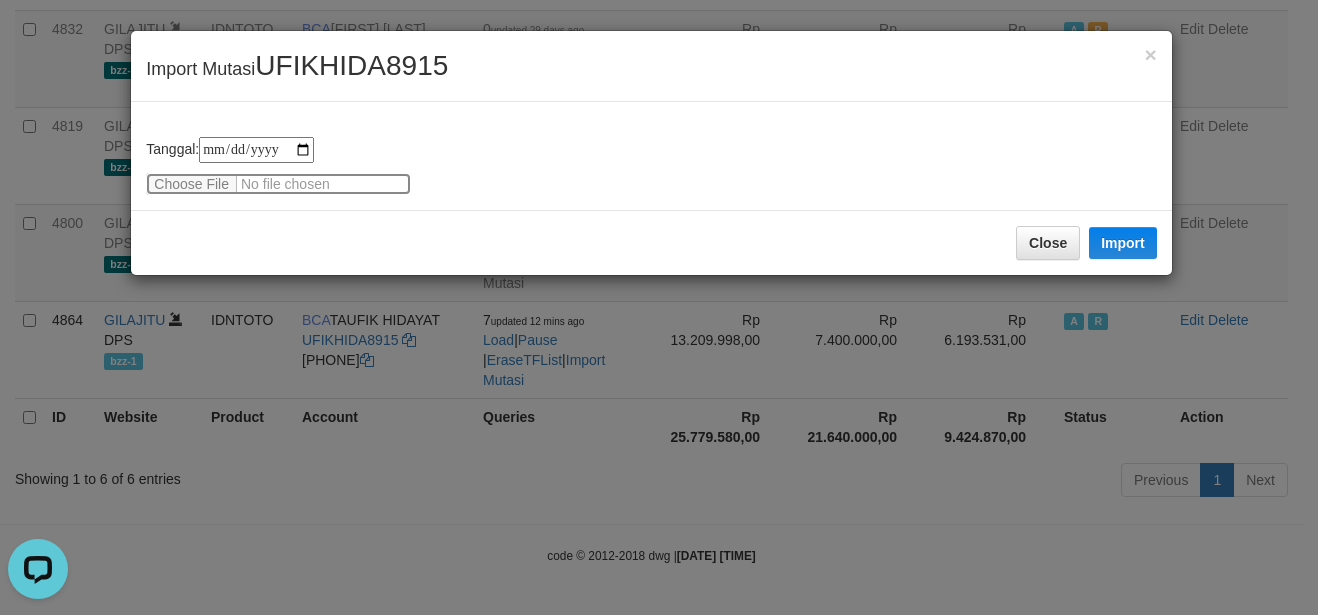 click at bounding box center (278, 184) 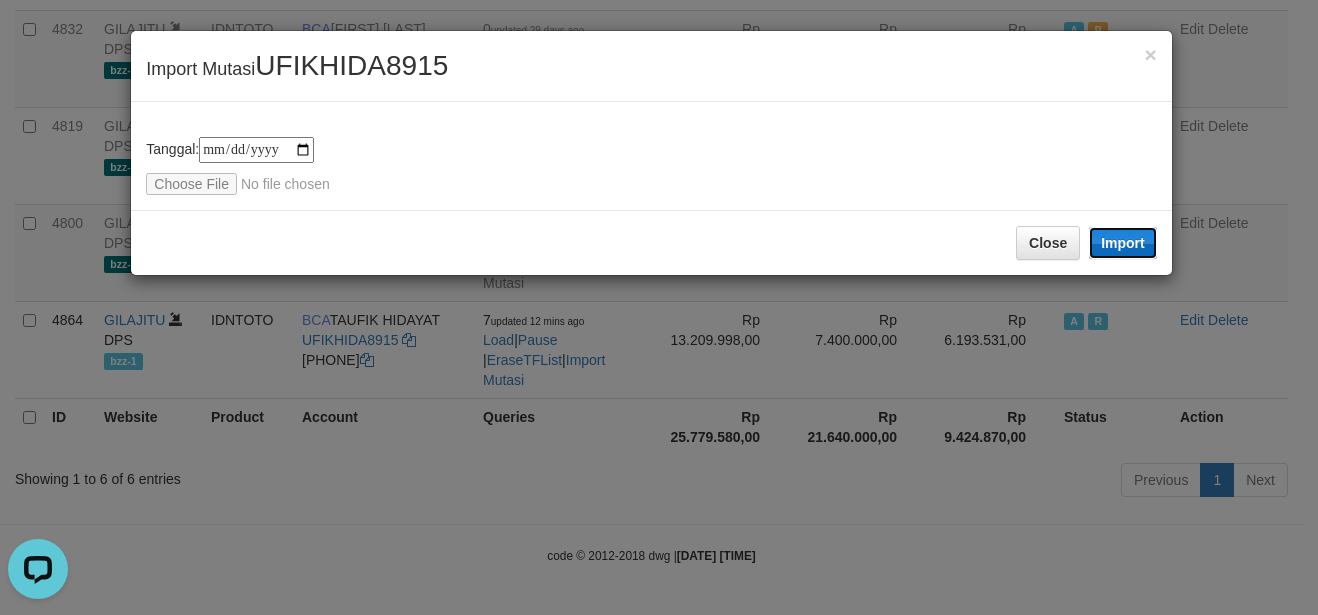 click on "Import" at bounding box center [1123, 243] 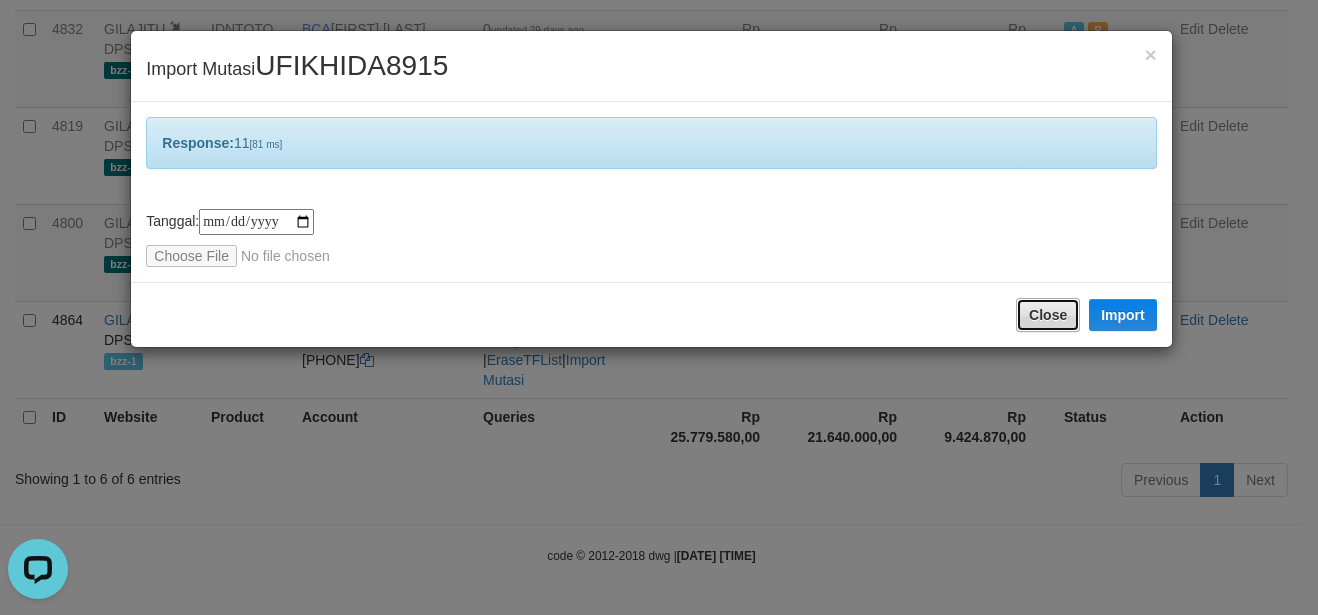 click on "Close" at bounding box center [1048, 315] 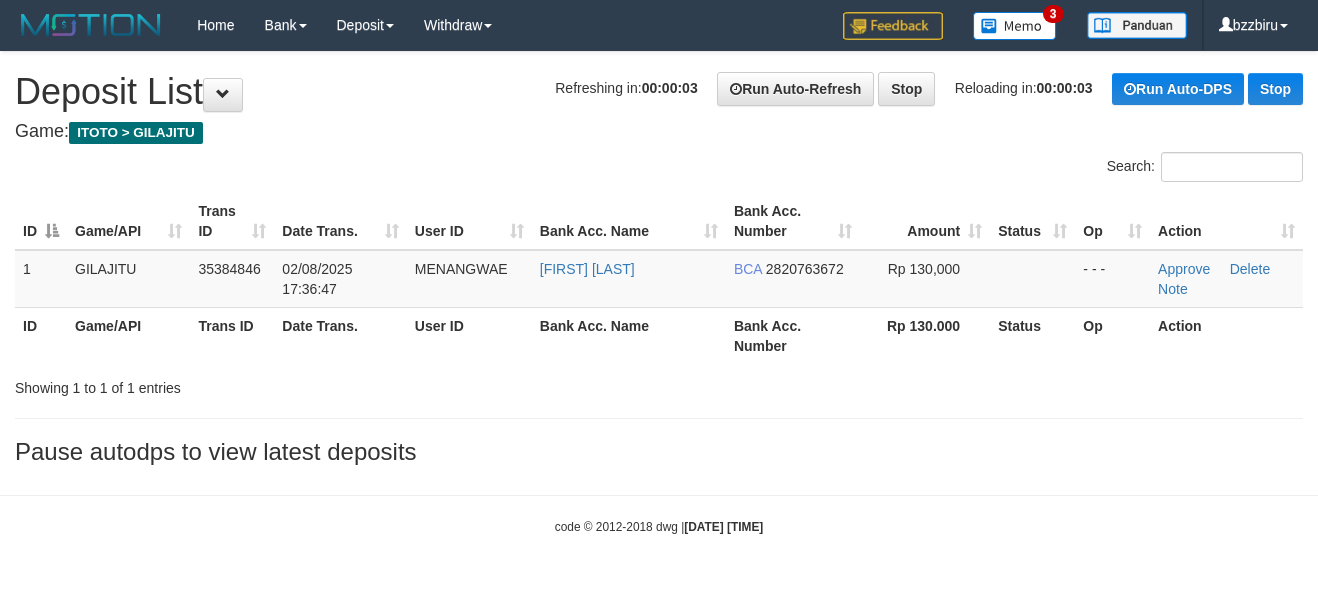 scroll, scrollTop: 0, scrollLeft: 0, axis: both 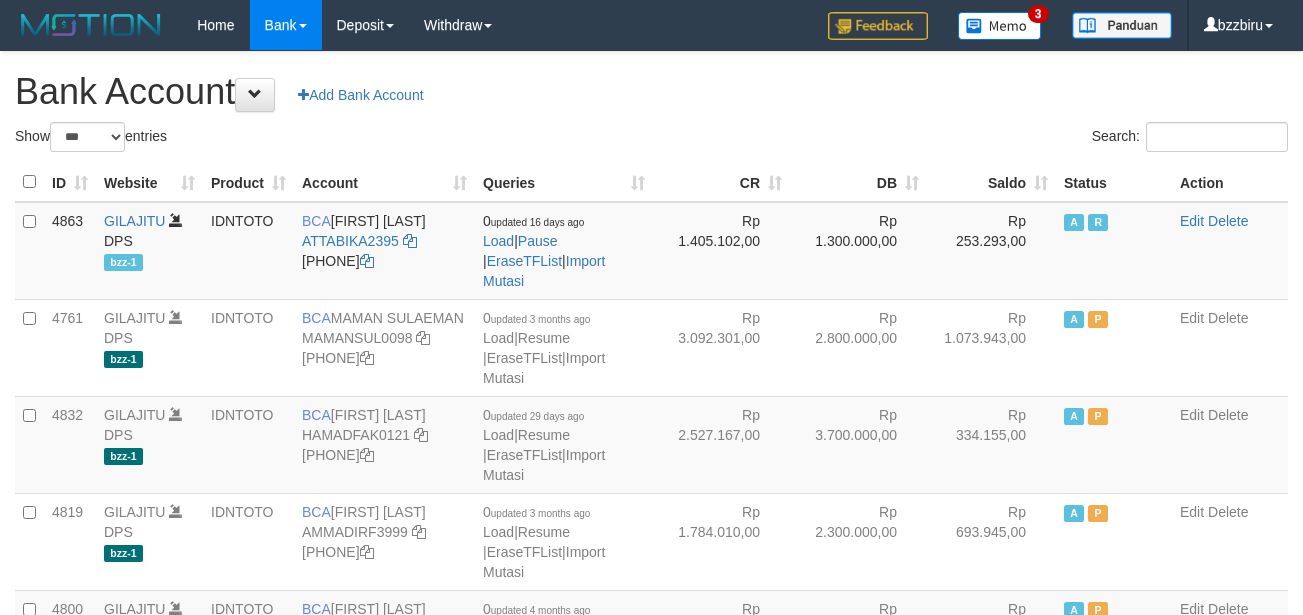 select on "***" 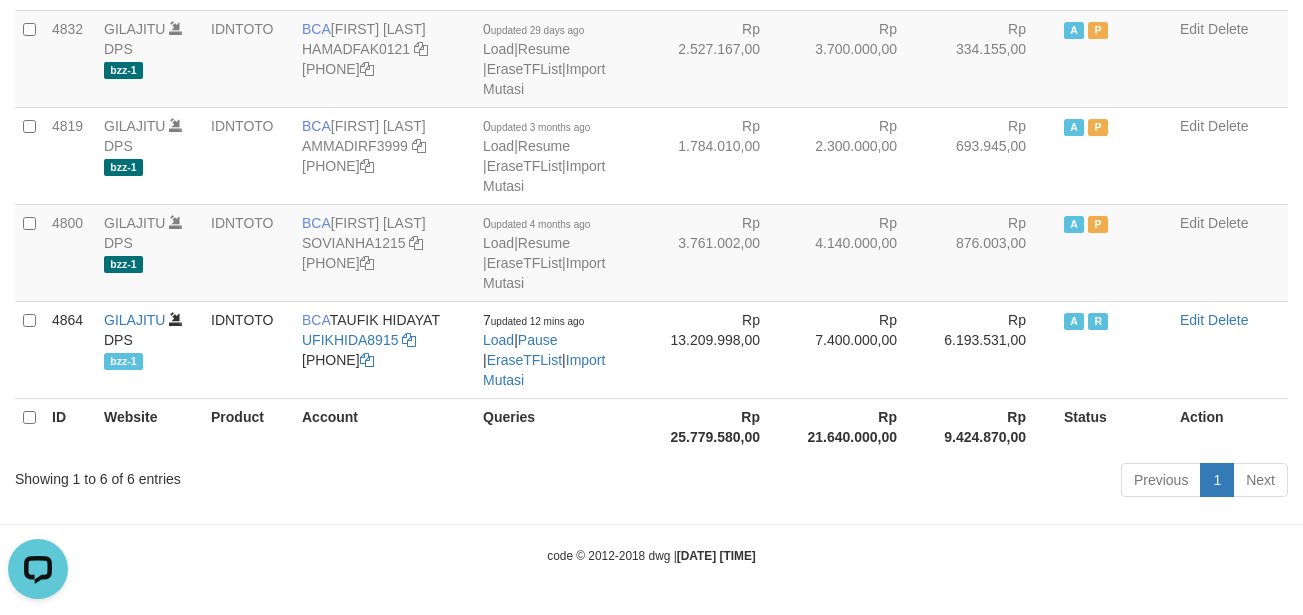 scroll, scrollTop: 0, scrollLeft: 0, axis: both 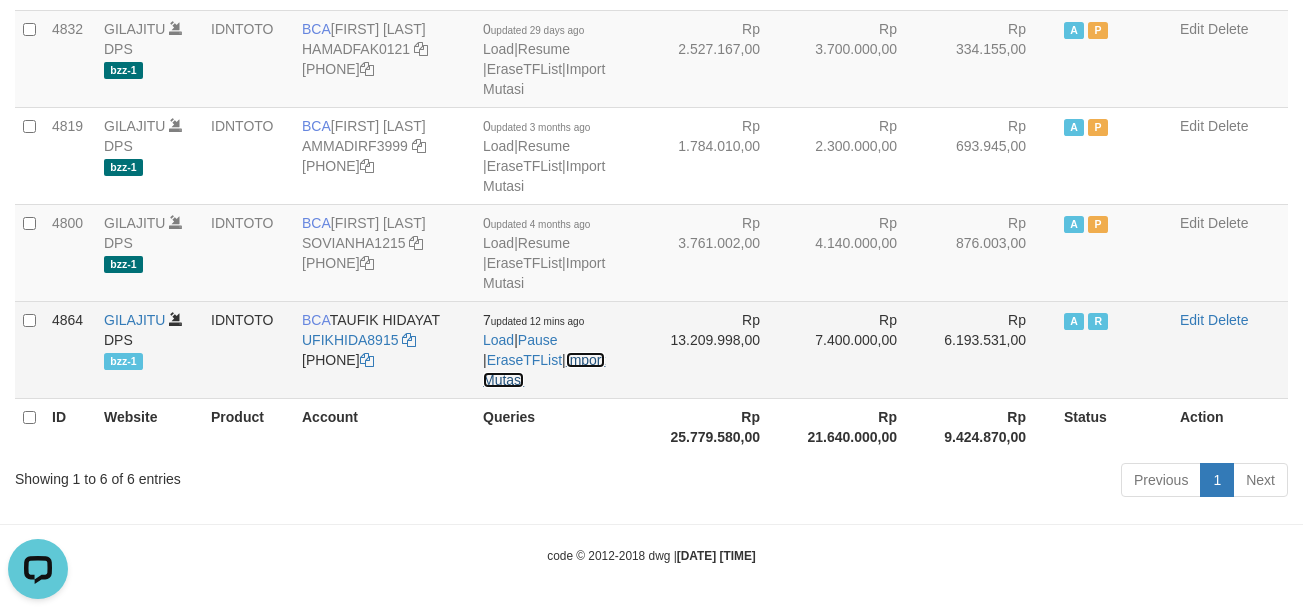 click on "Import Mutasi" at bounding box center [544, 370] 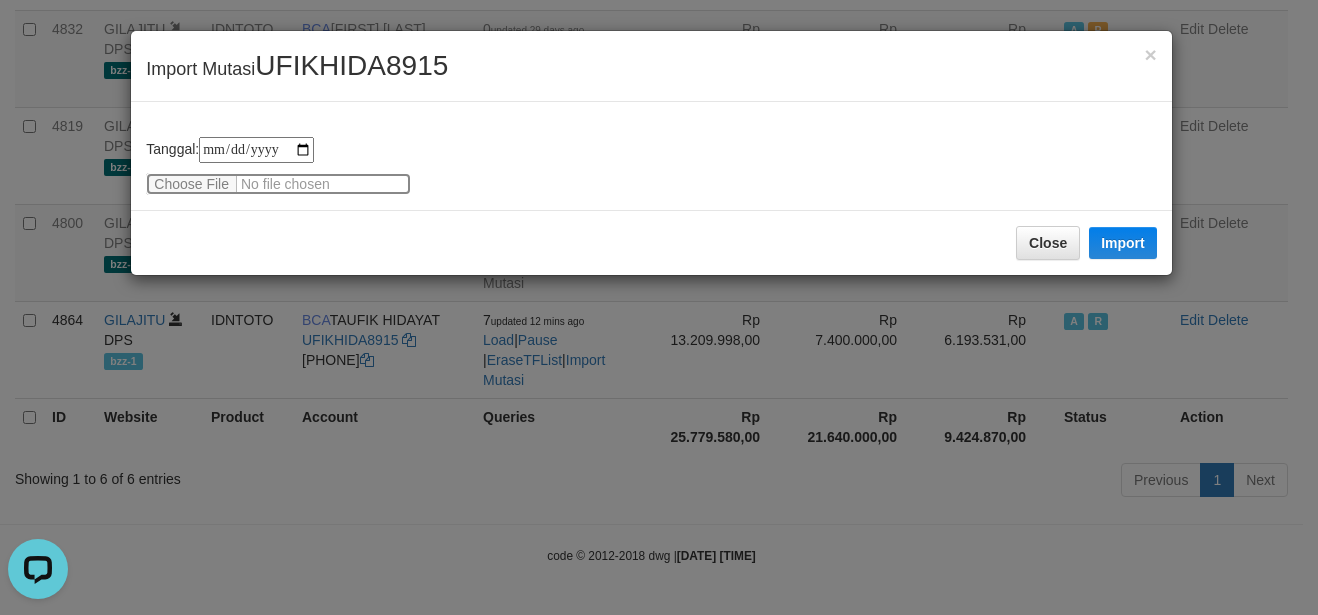 click at bounding box center (278, 184) 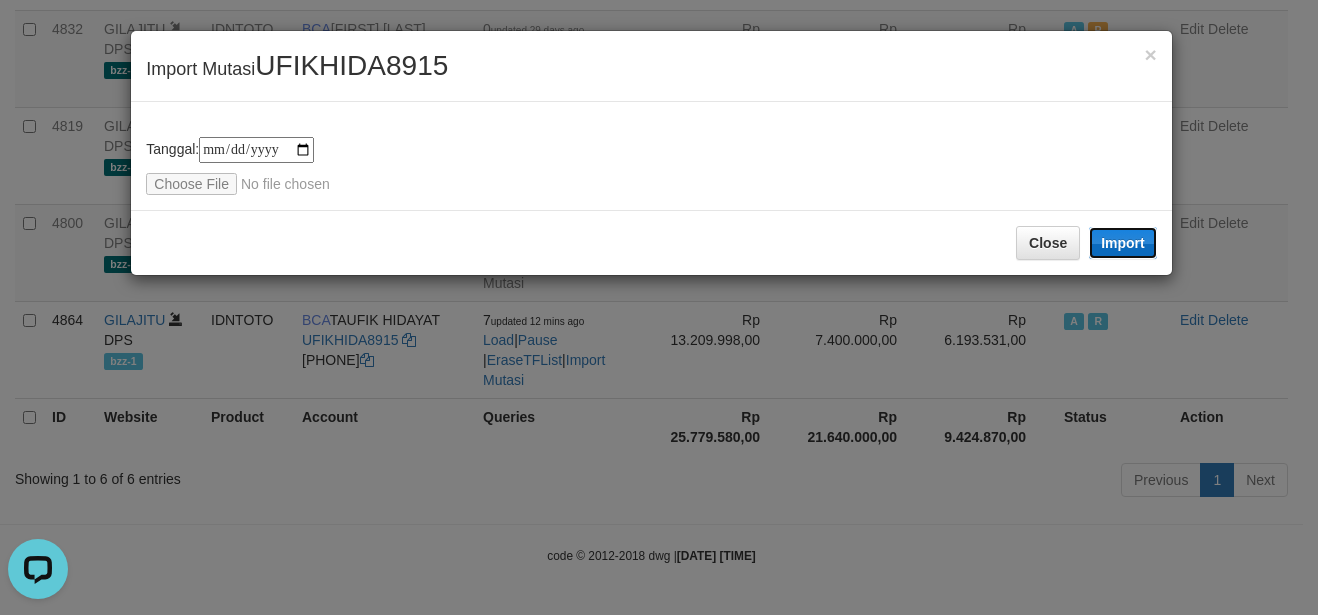 click on "Import" at bounding box center [1123, 243] 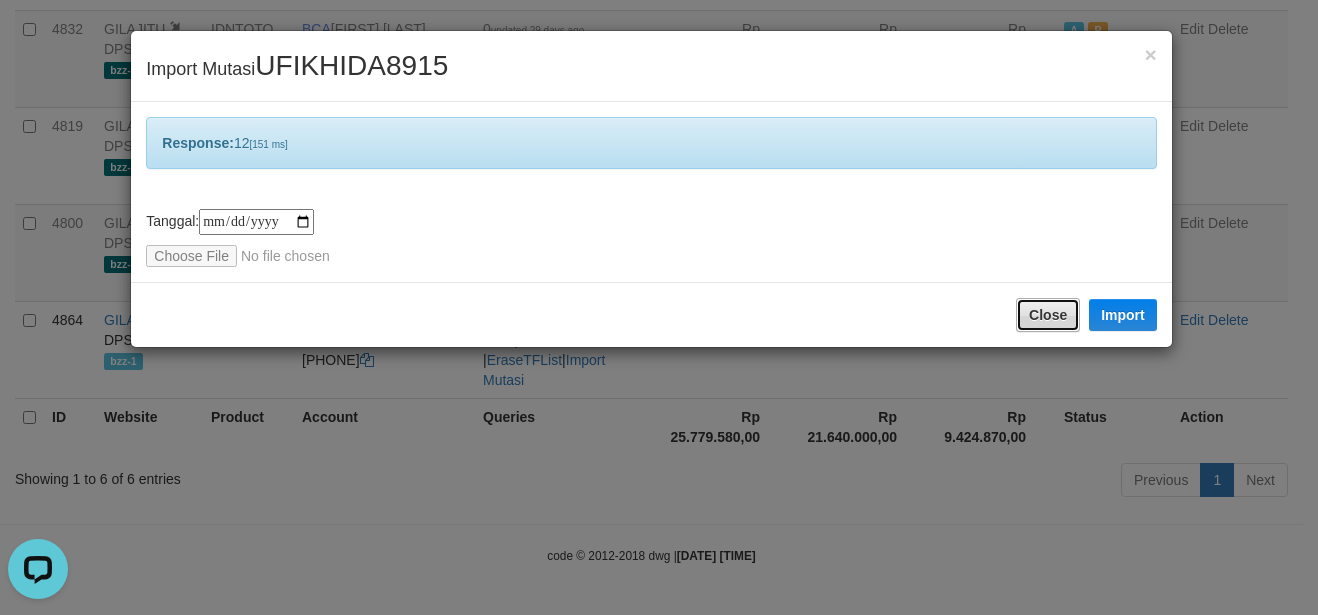 click on "Close" at bounding box center (1048, 315) 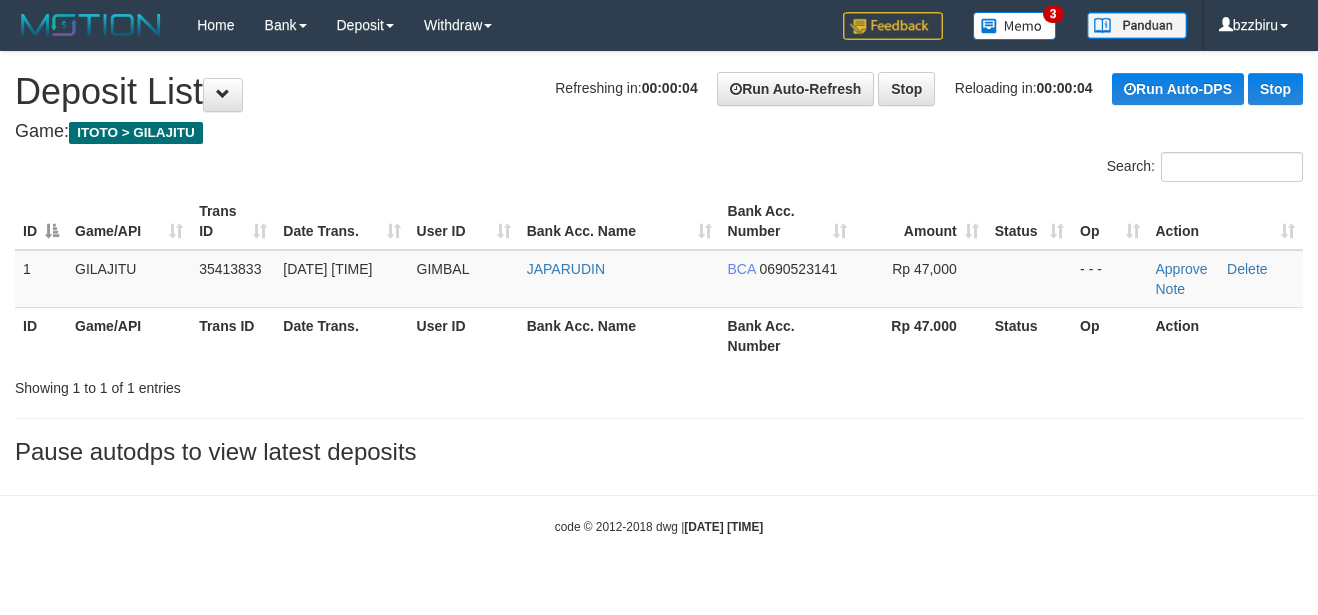 scroll, scrollTop: 0, scrollLeft: 0, axis: both 